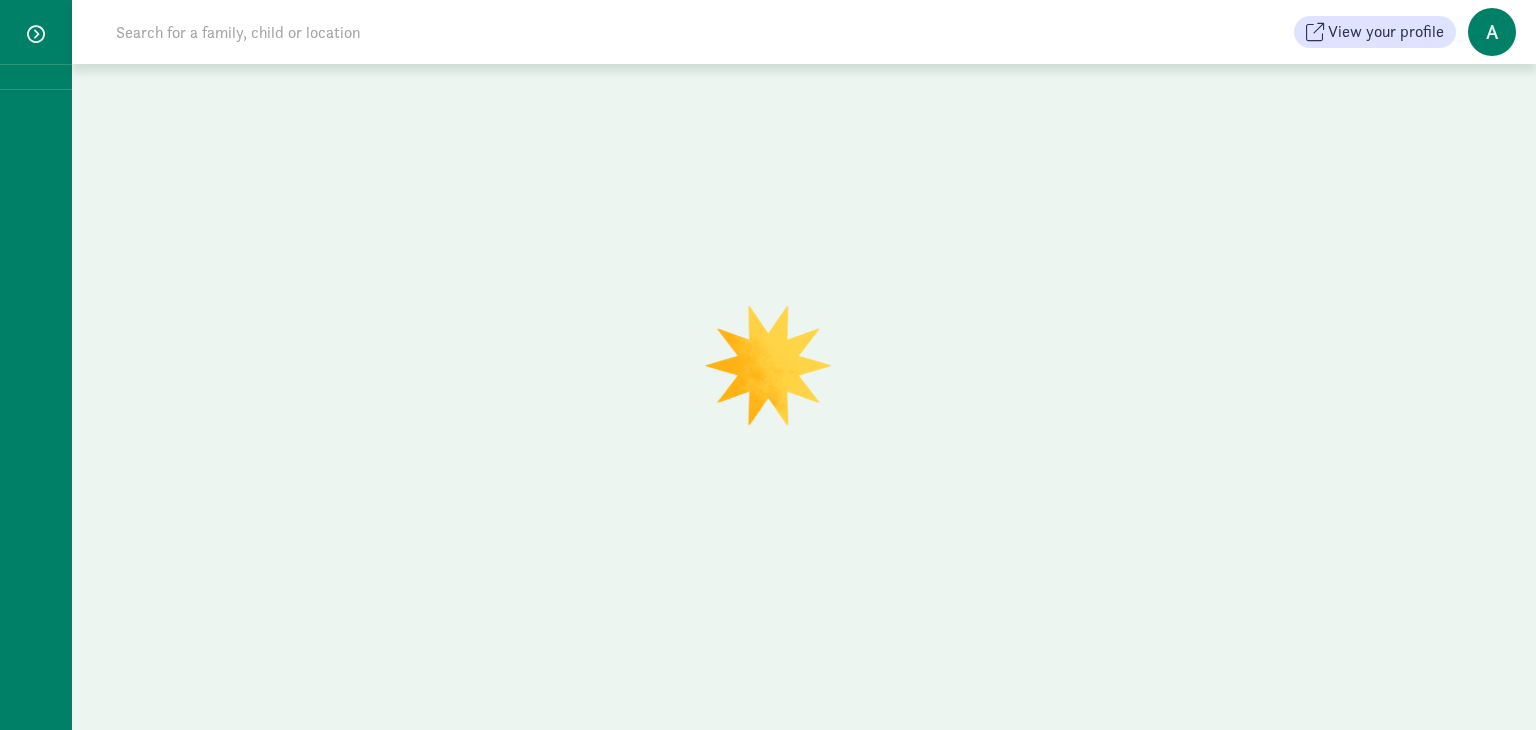 scroll, scrollTop: 0, scrollLeft: 0, axis: both 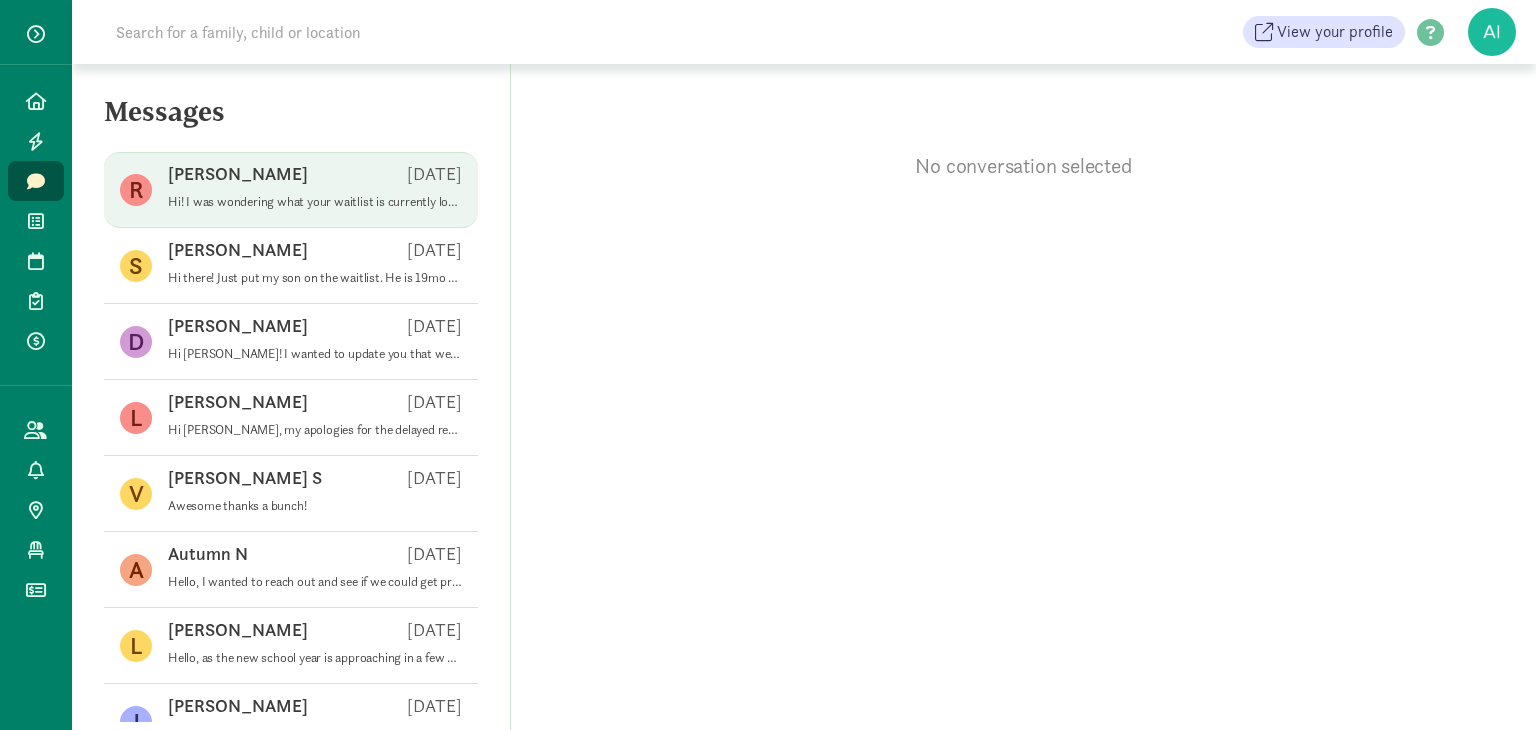 click on "Hi! I was wondering what your waitlist is currently looking like, if you have any openings for infants anytime soon?" at bounding box center (315, 202) 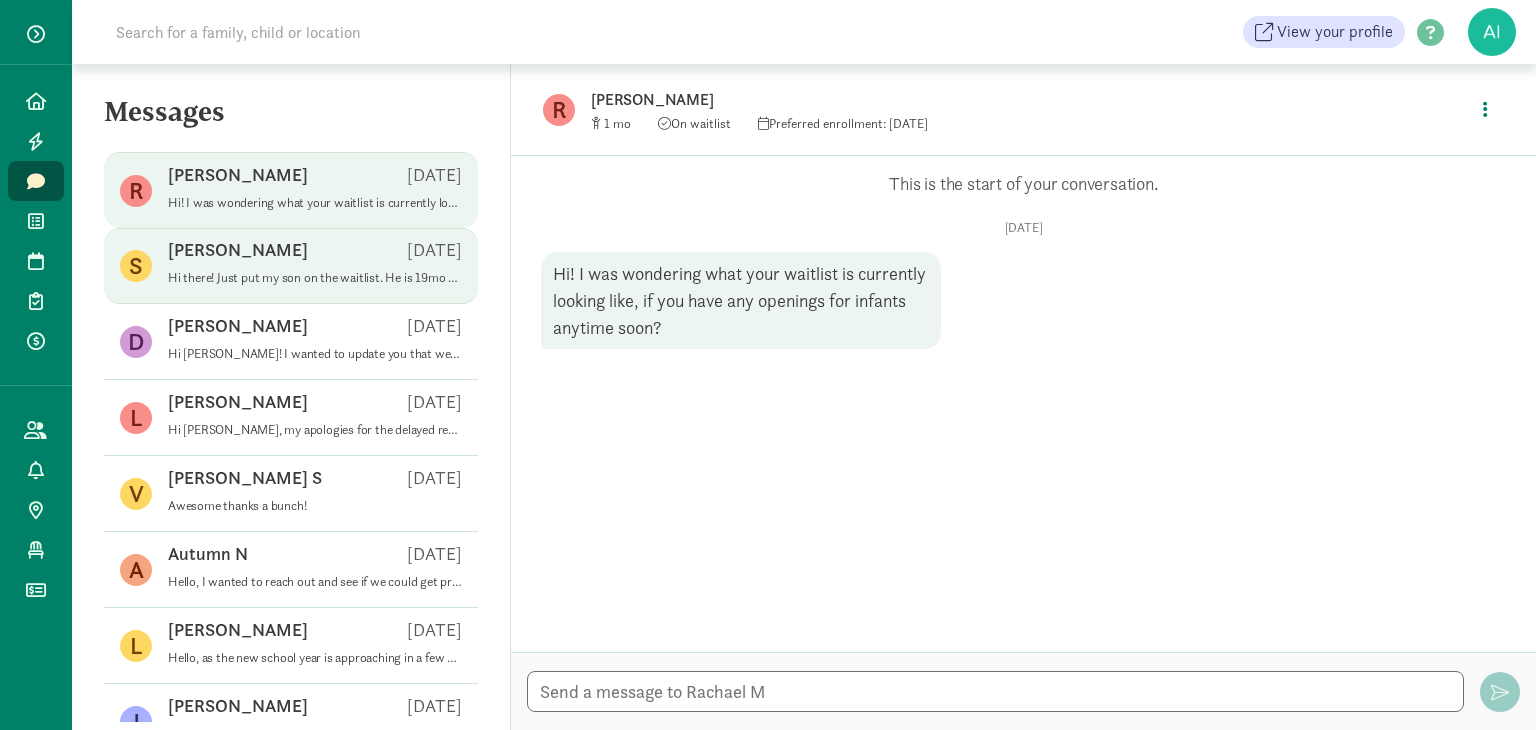 click on "Stephanie C    May 27   Hi there! Just put my son on the waitlist. He is 19mo old. Just curious if you have any idea of timeframe of the waitlist? Also, possible to do a tour? Thank you! -Steph" at bounding box center [315, 266] 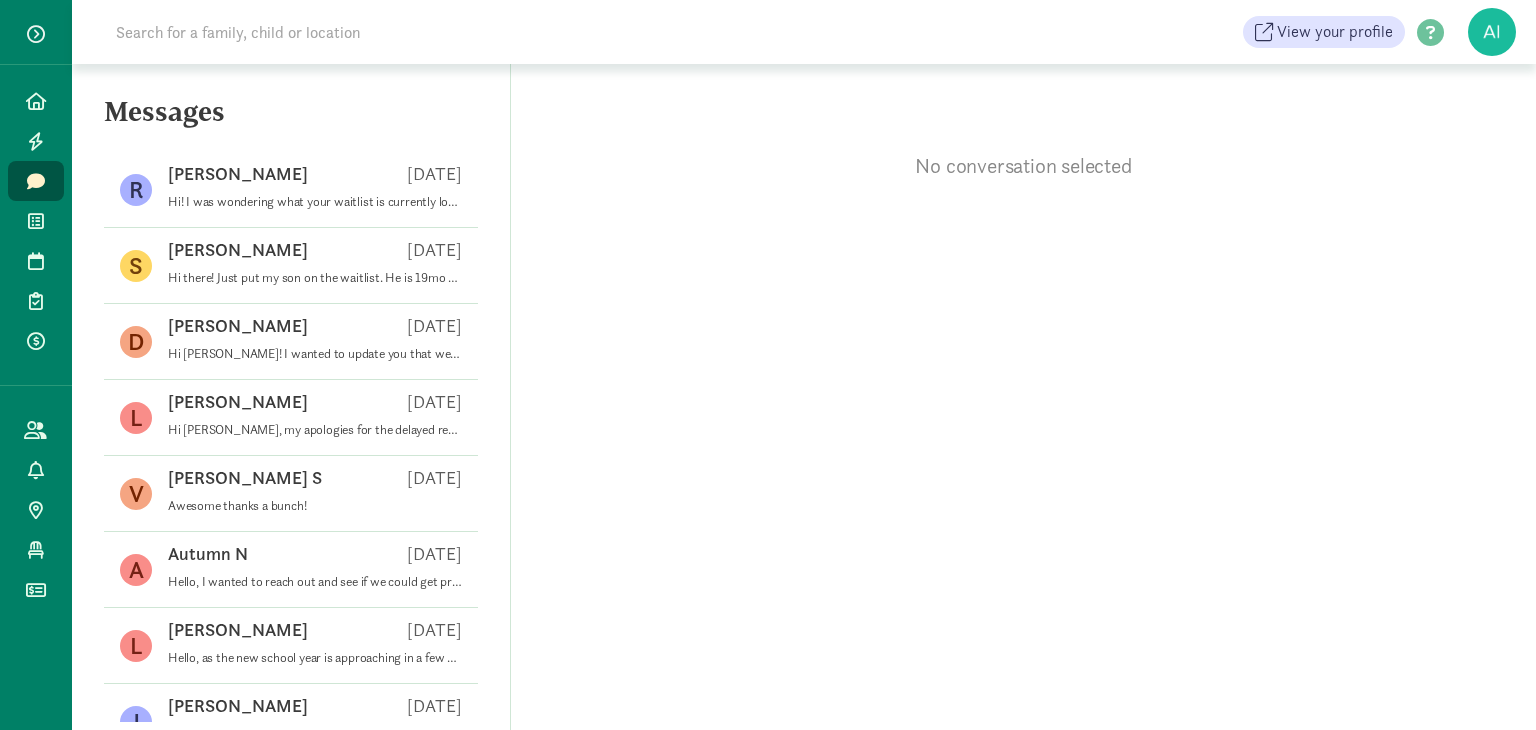 scroll, scrollTop: 0, scrollLeft: 0, axis: both 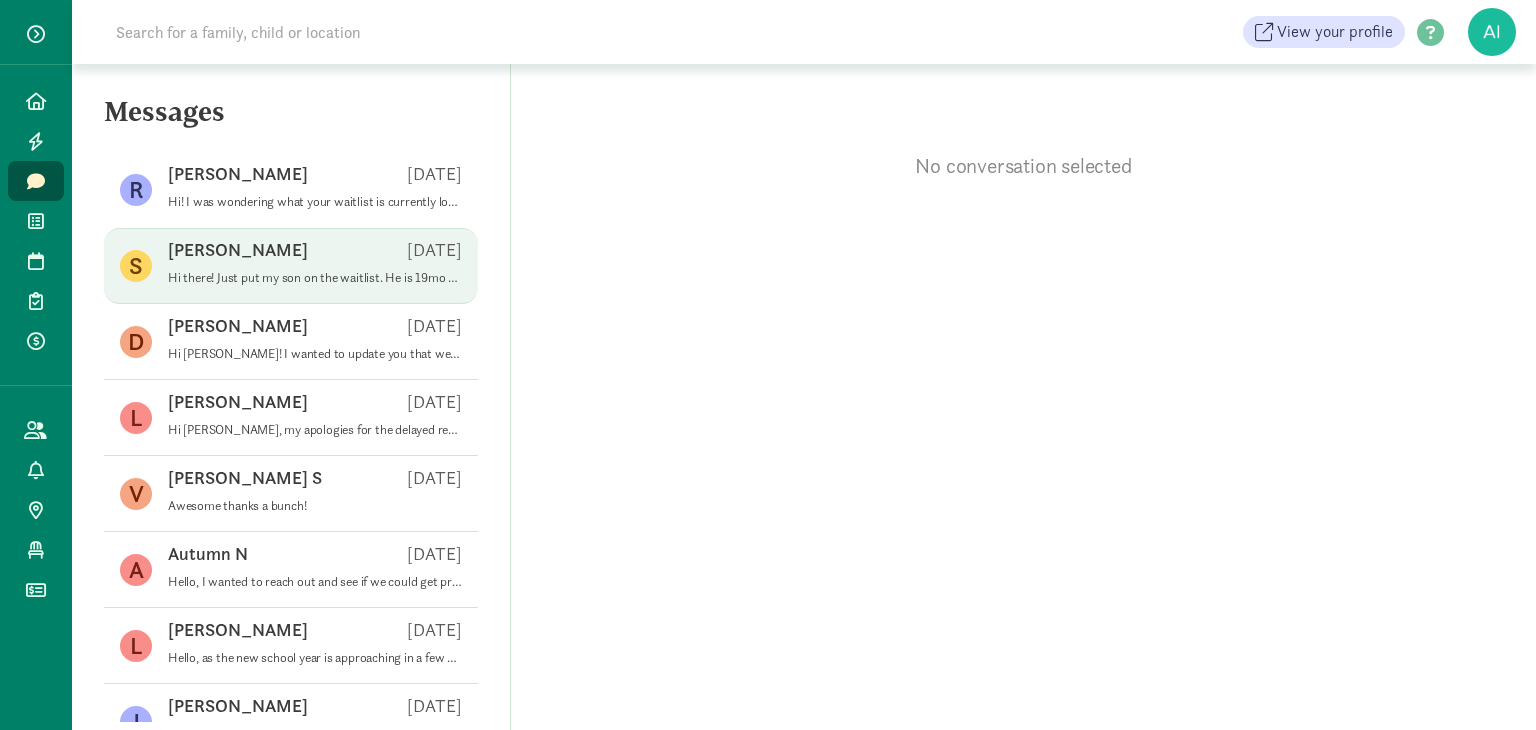 click on "[PERSON_NAME]    [DATE]" at bounding box center [315, 254] 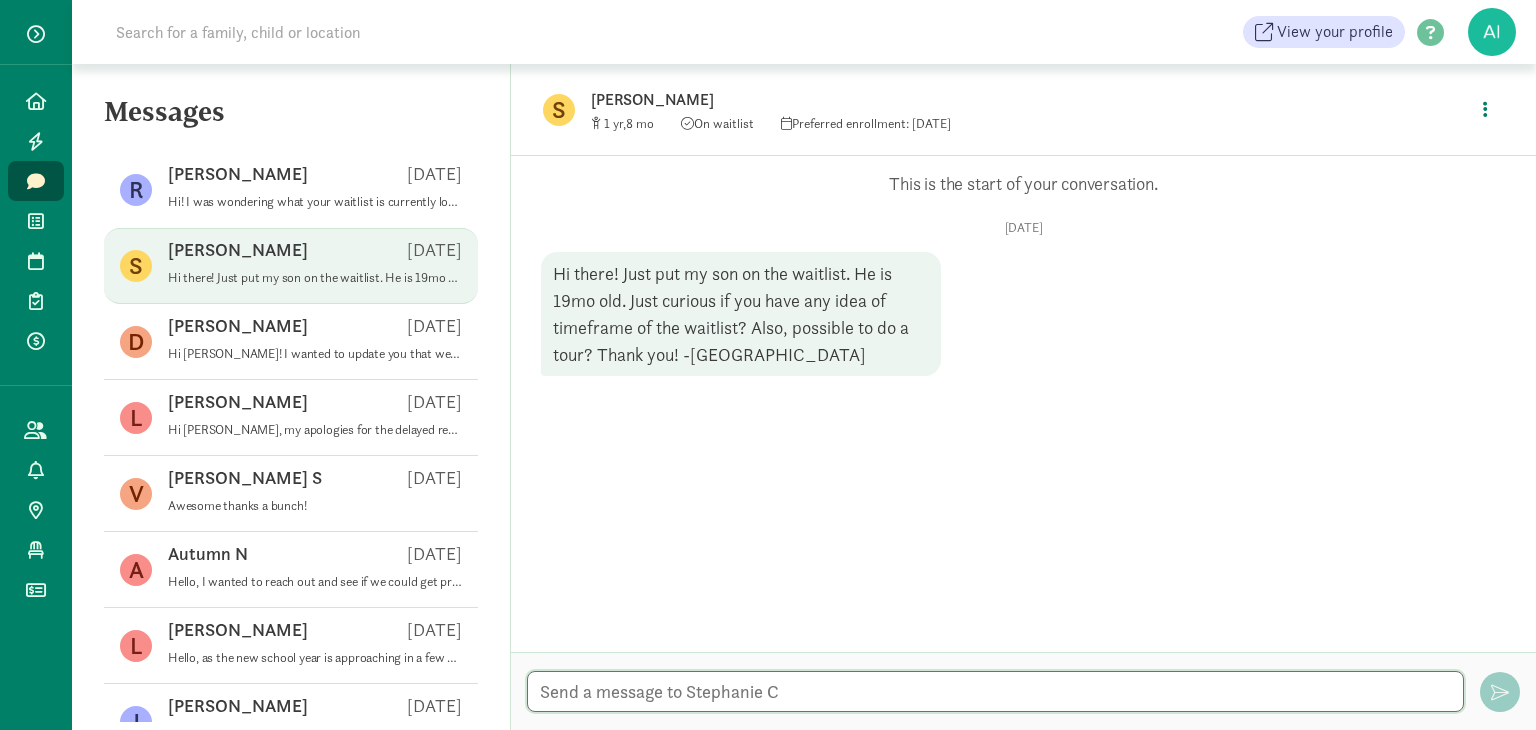 click at bounding box center (995, 691) 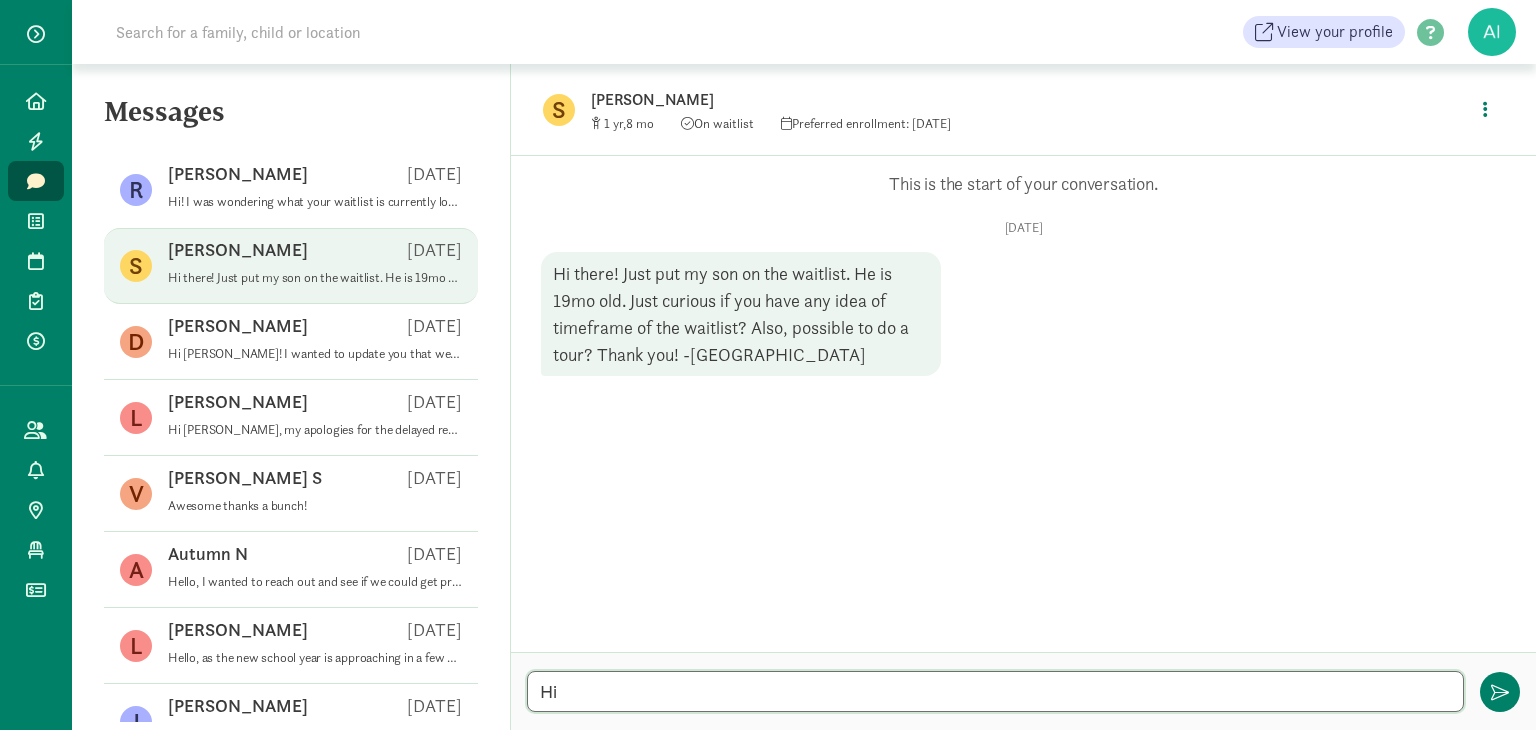 type on "H" 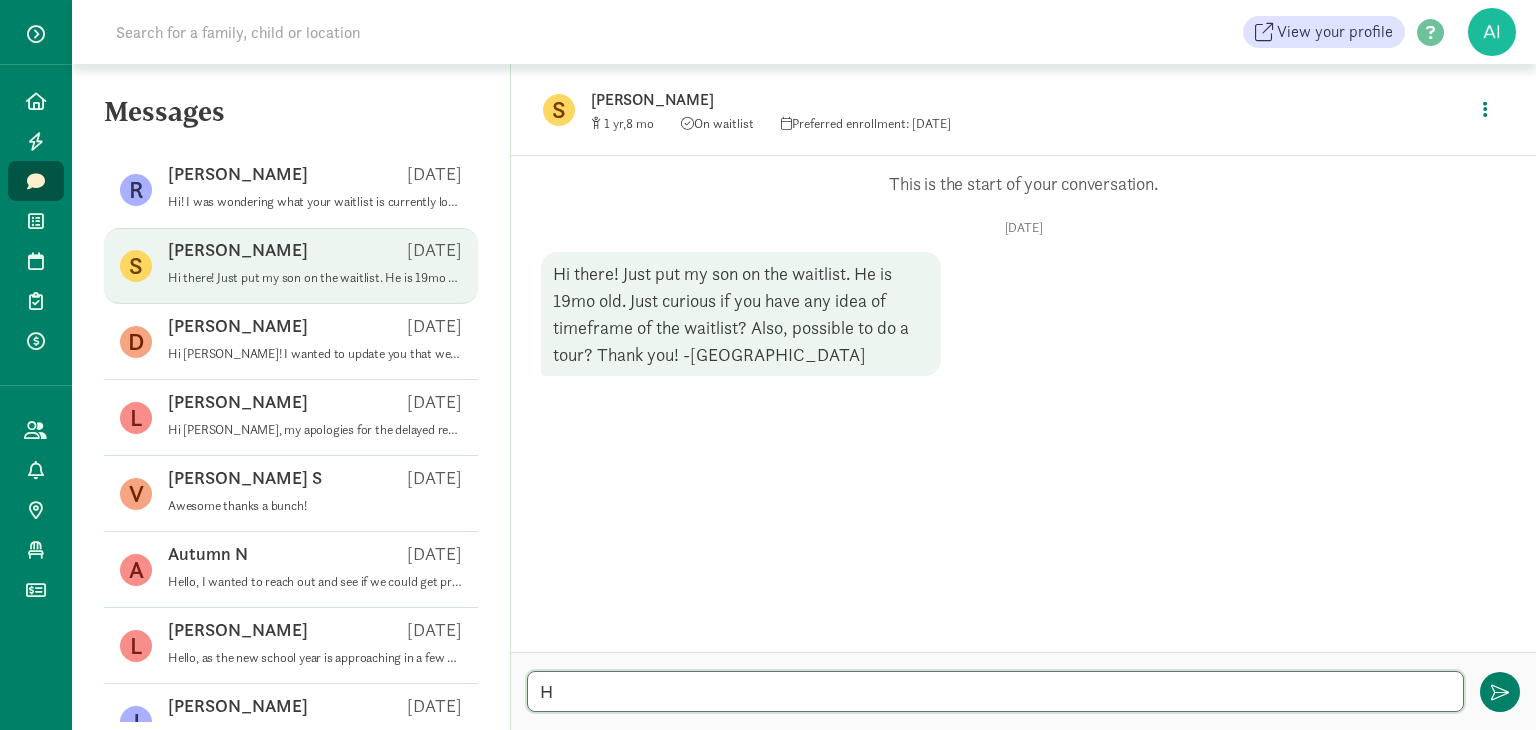 type 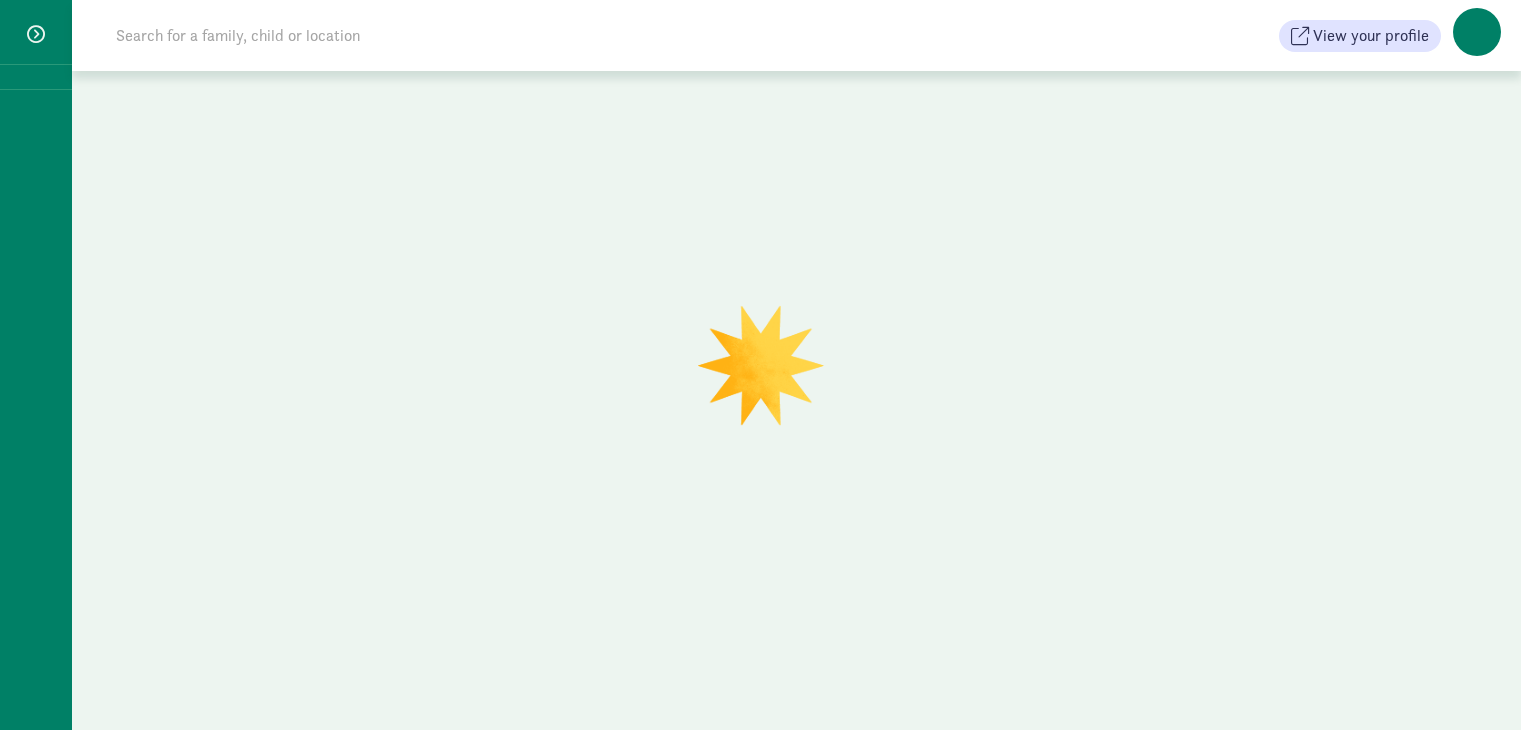 scroll, scrollTop: 0, scrollLeft: 0, axis: both 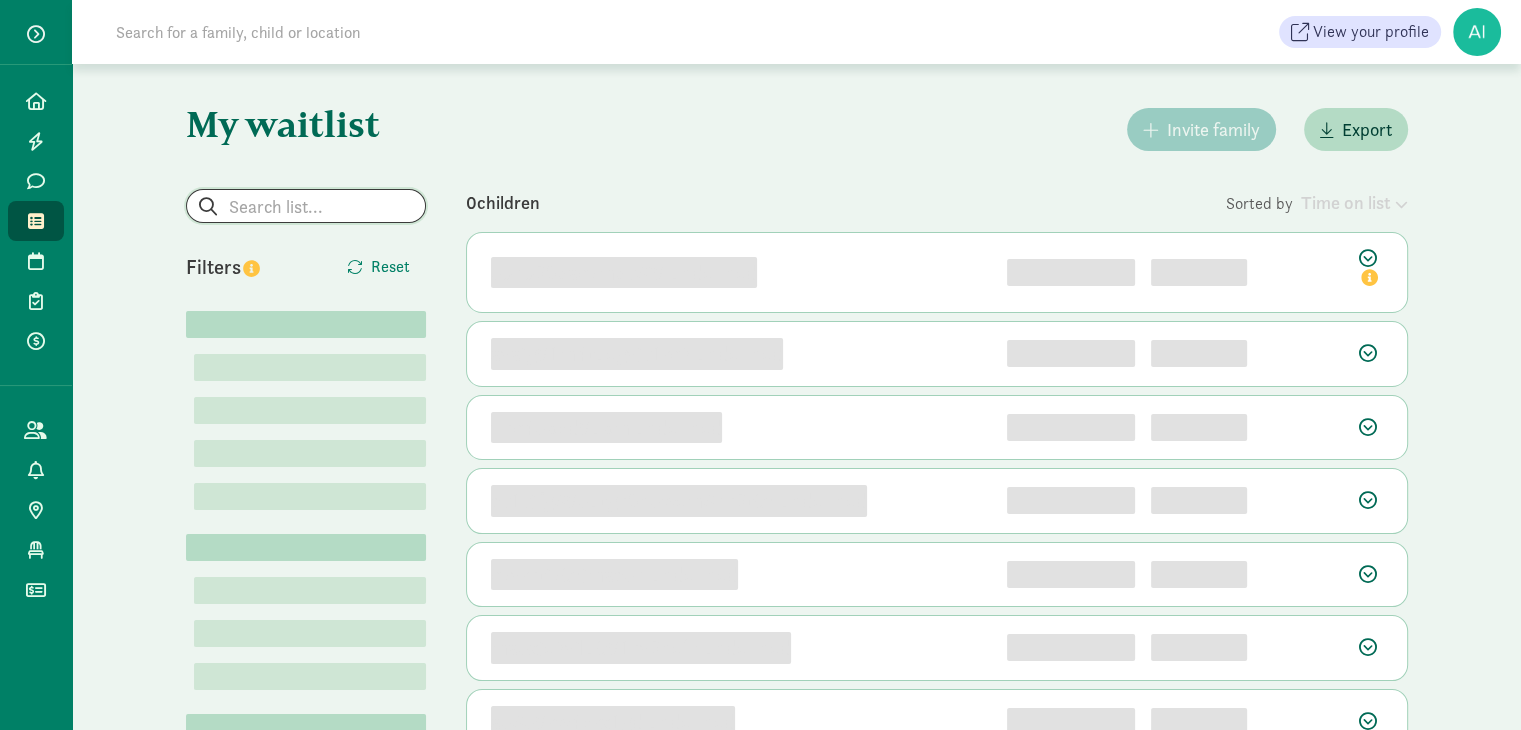 click 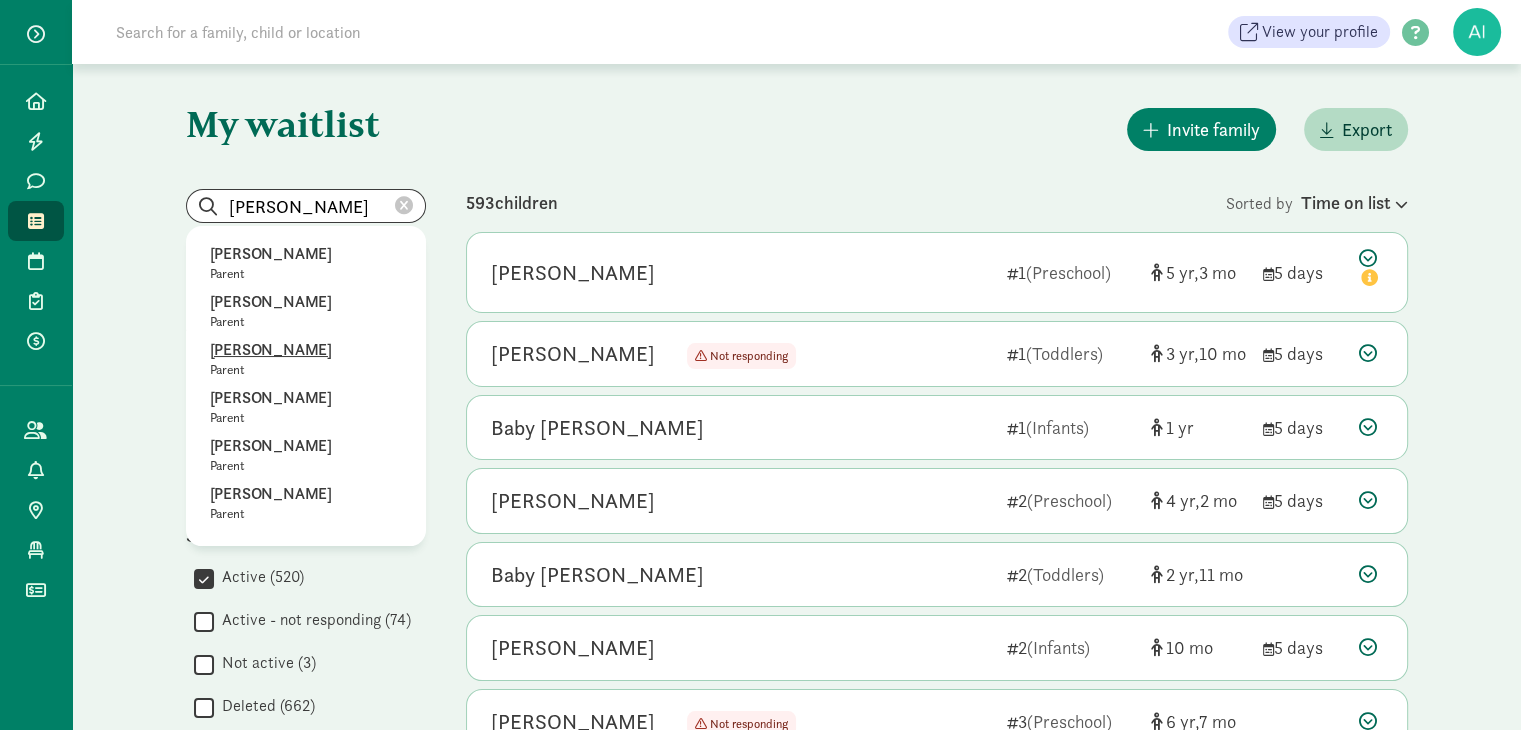 click on "[PERSON_NAME]" at bounding box center [306, 350] 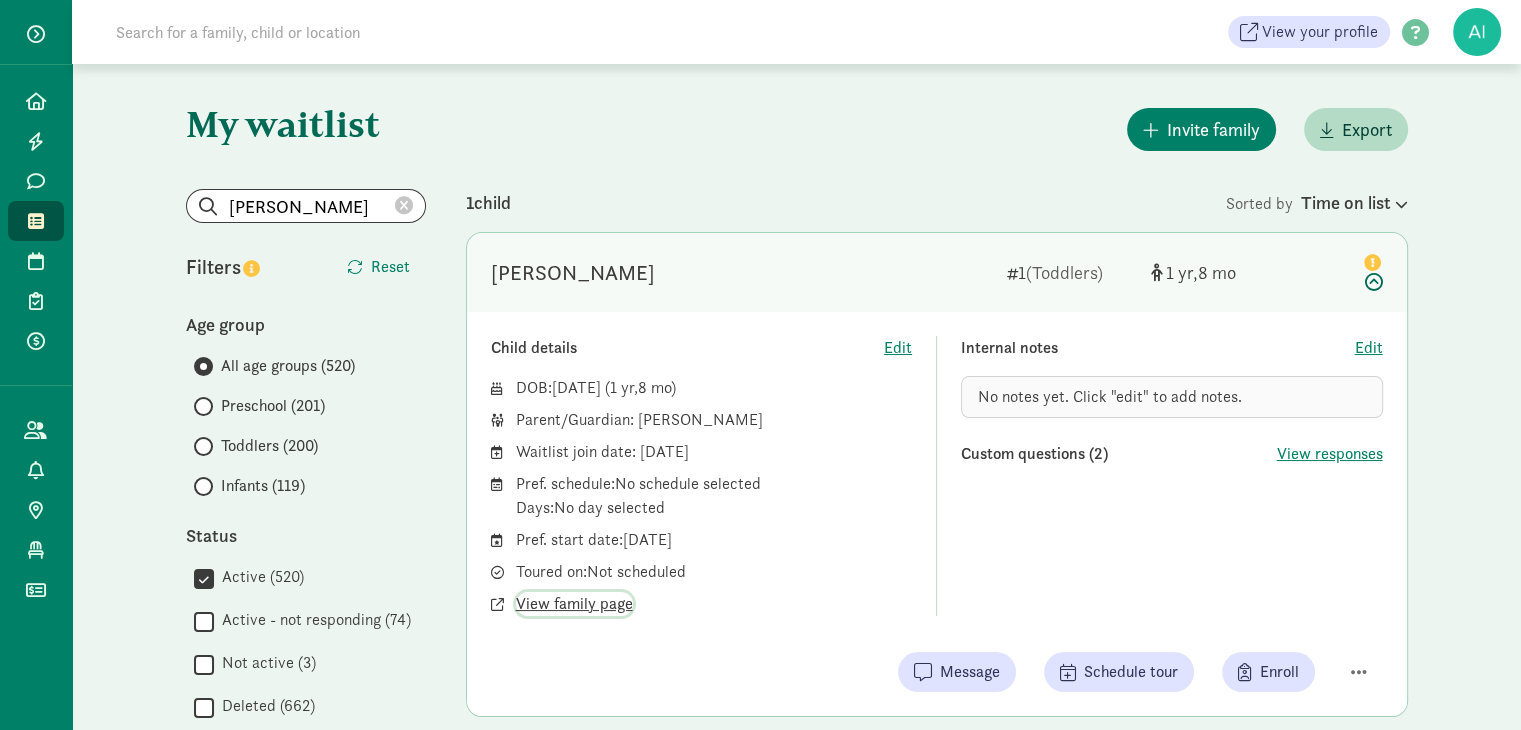 click on "View family page" at bounding box center [574, 604] 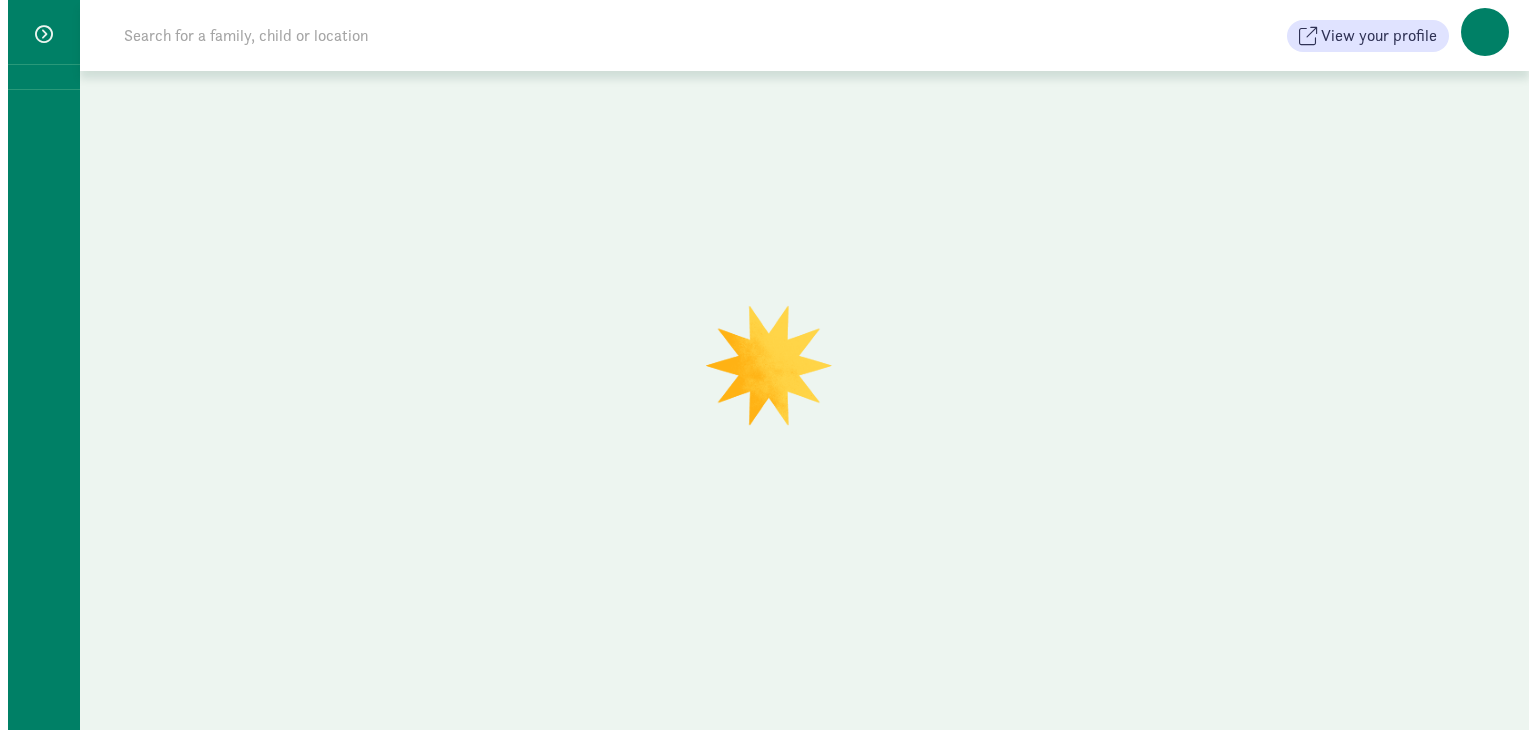 scroll, scrollTop: 0, scrollLeft: 0, axis: both 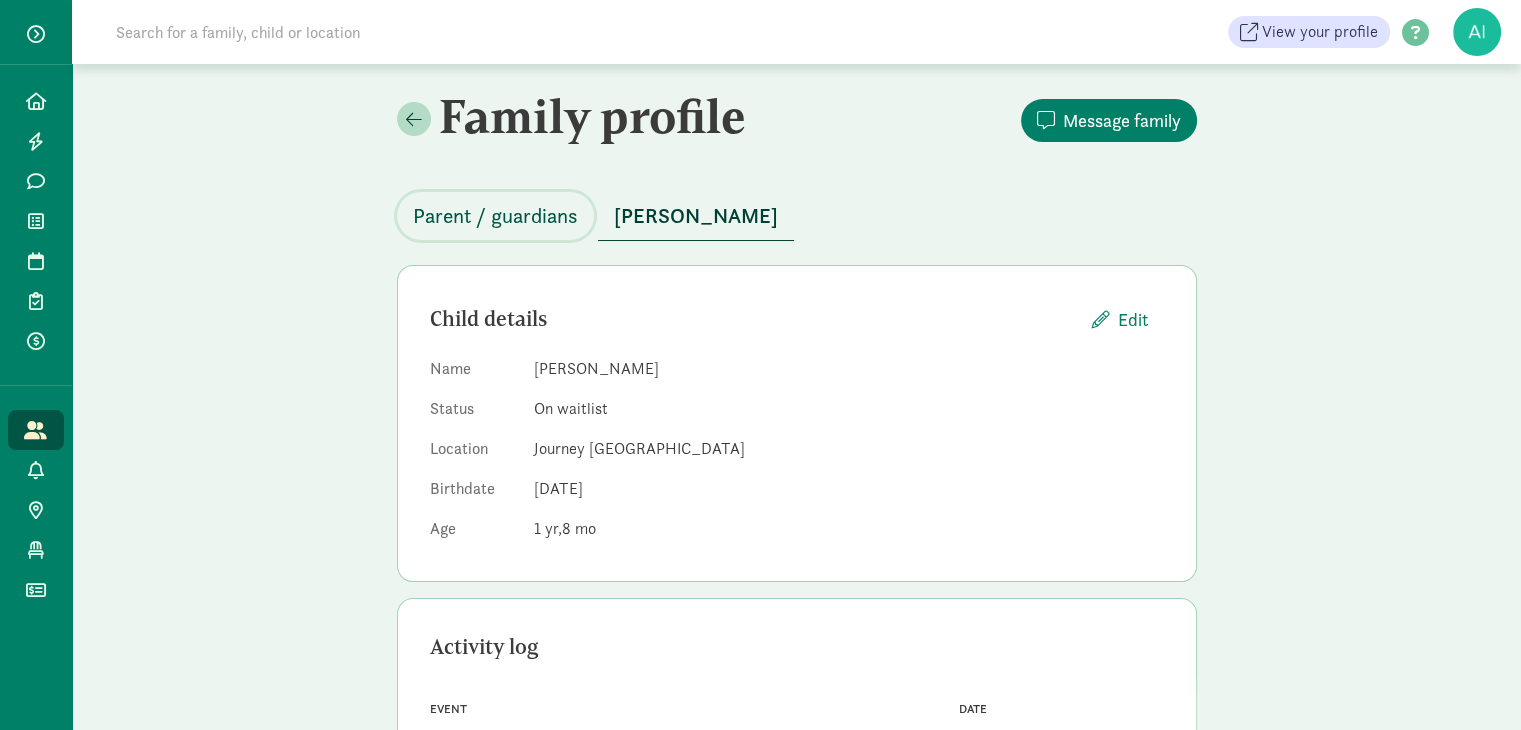 click on "Parent / guardians" at bounding box center [495, 216] 